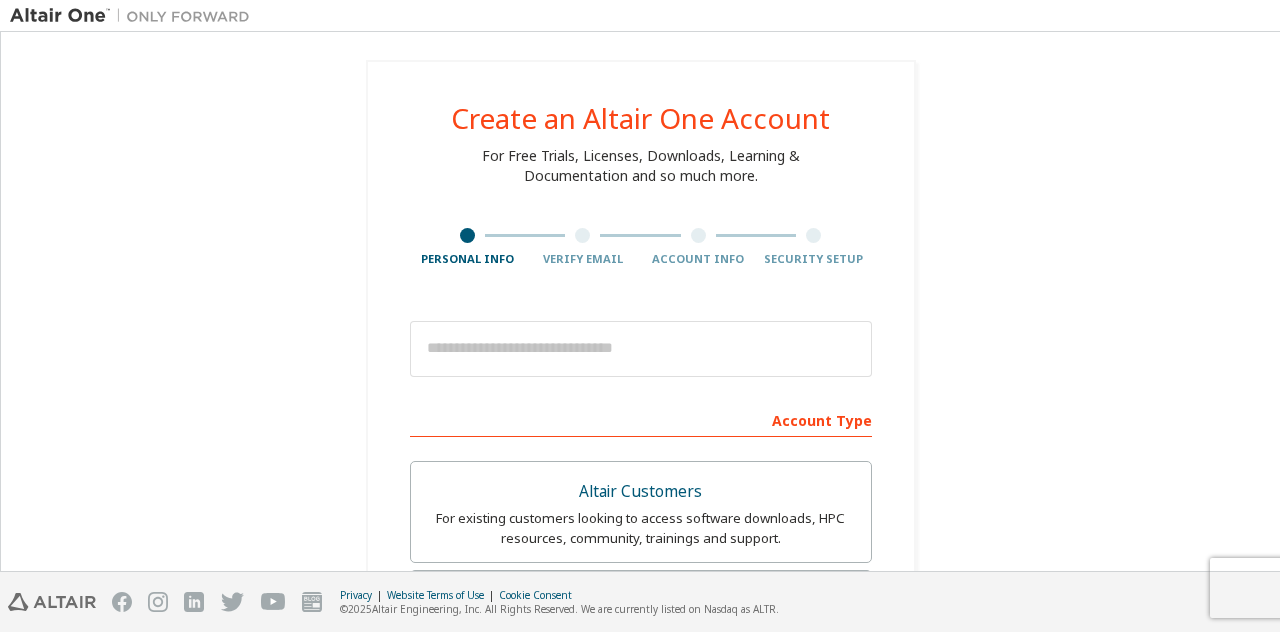 scroll, scrollTop: 0, scrollLeft: 0, axis: both 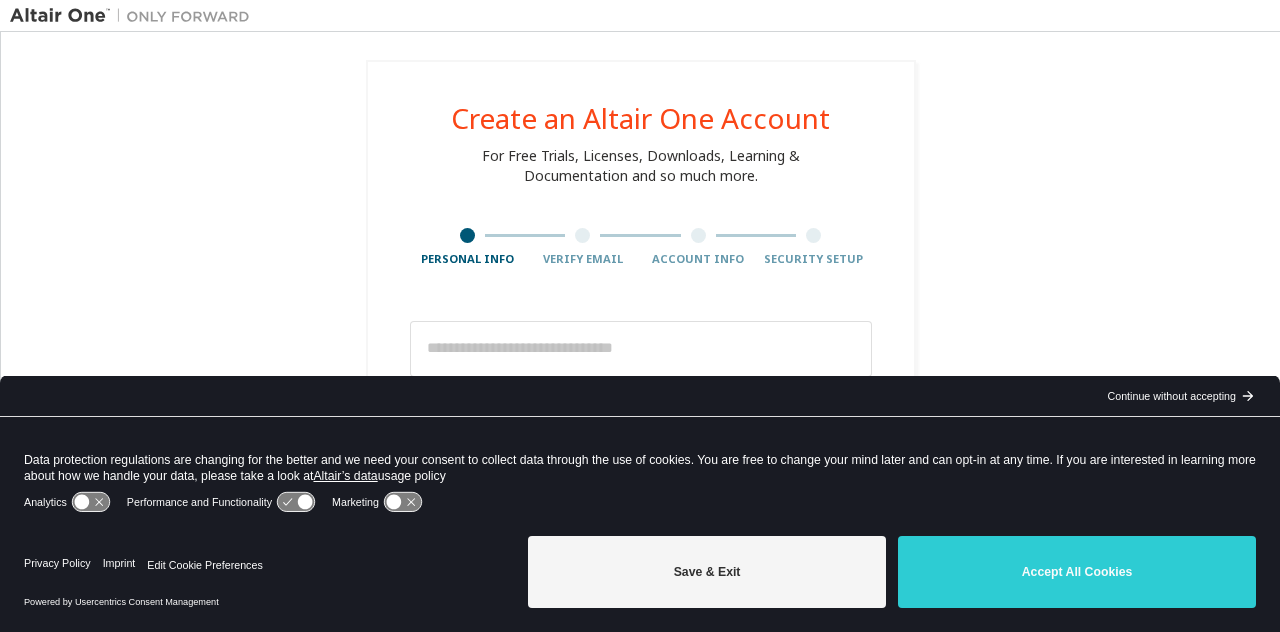 click on "Save & Exit Accept All Cookies" at bounding box center (892, 574) 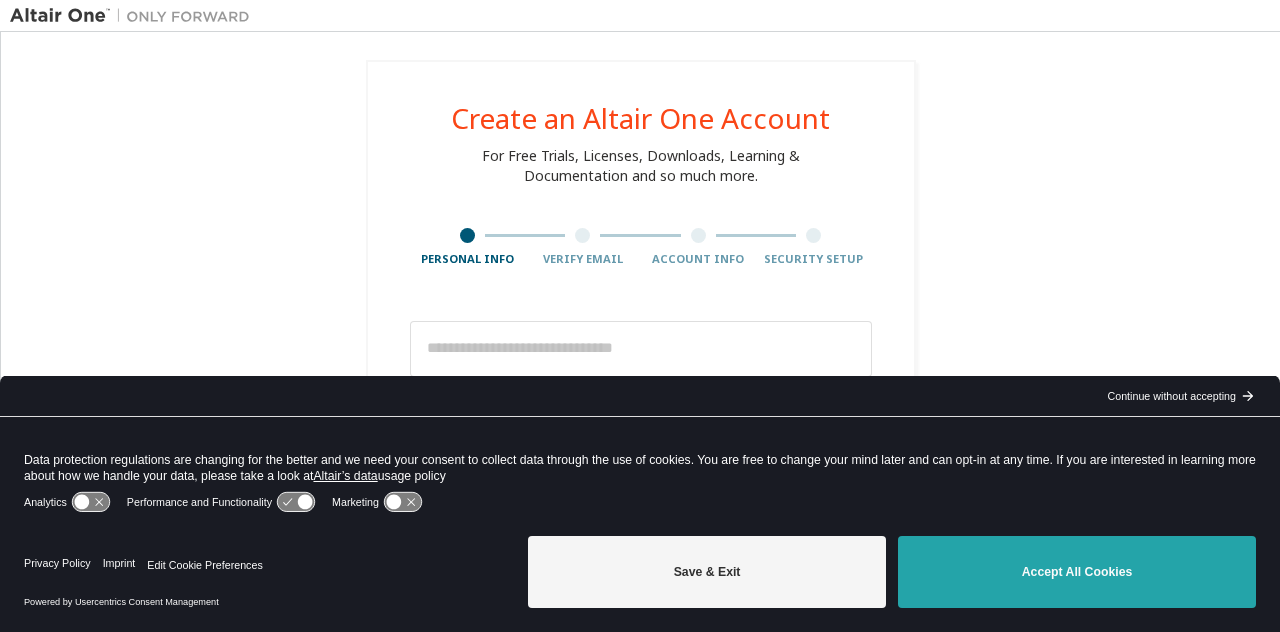 click on "Accept All Cookies" at bounding box center [1077, 572] 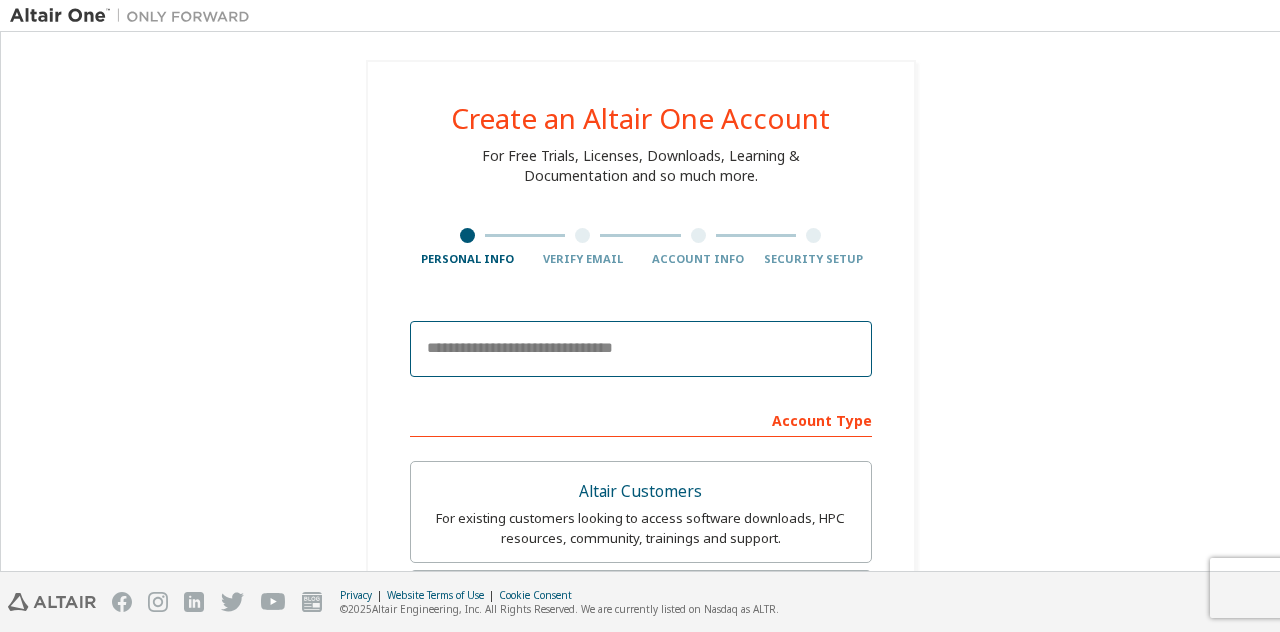click at bounding box center [641, 349] 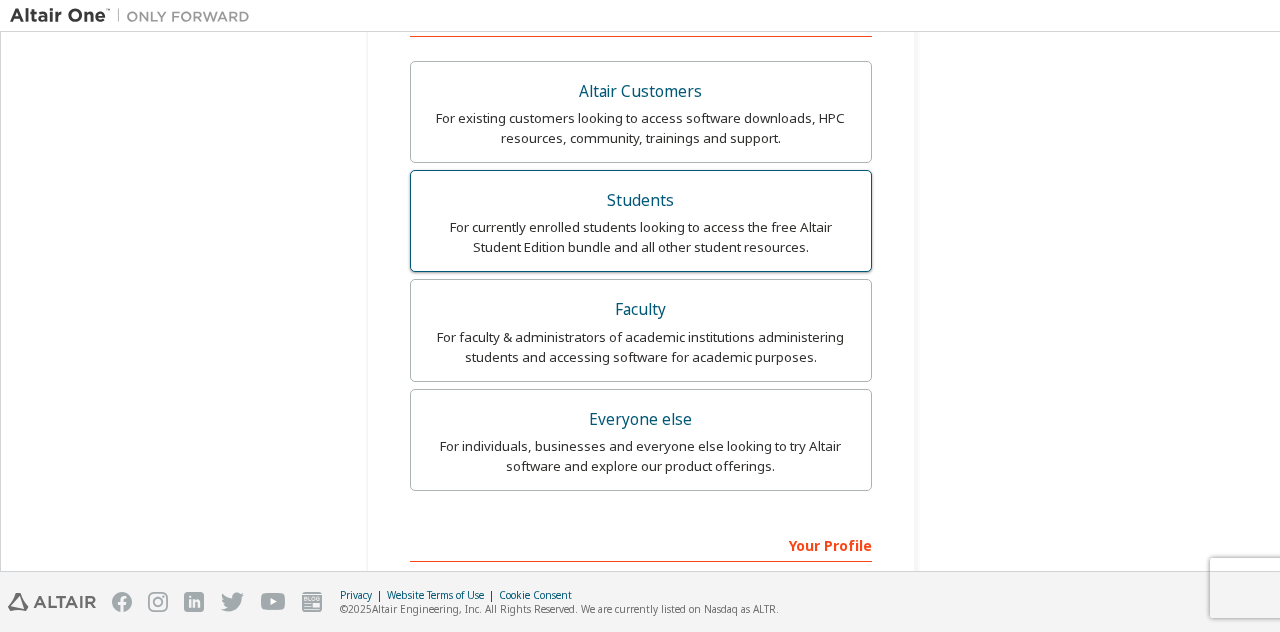 scroll, scrollTop: 200, scrollLeft: 0, axis: vertical 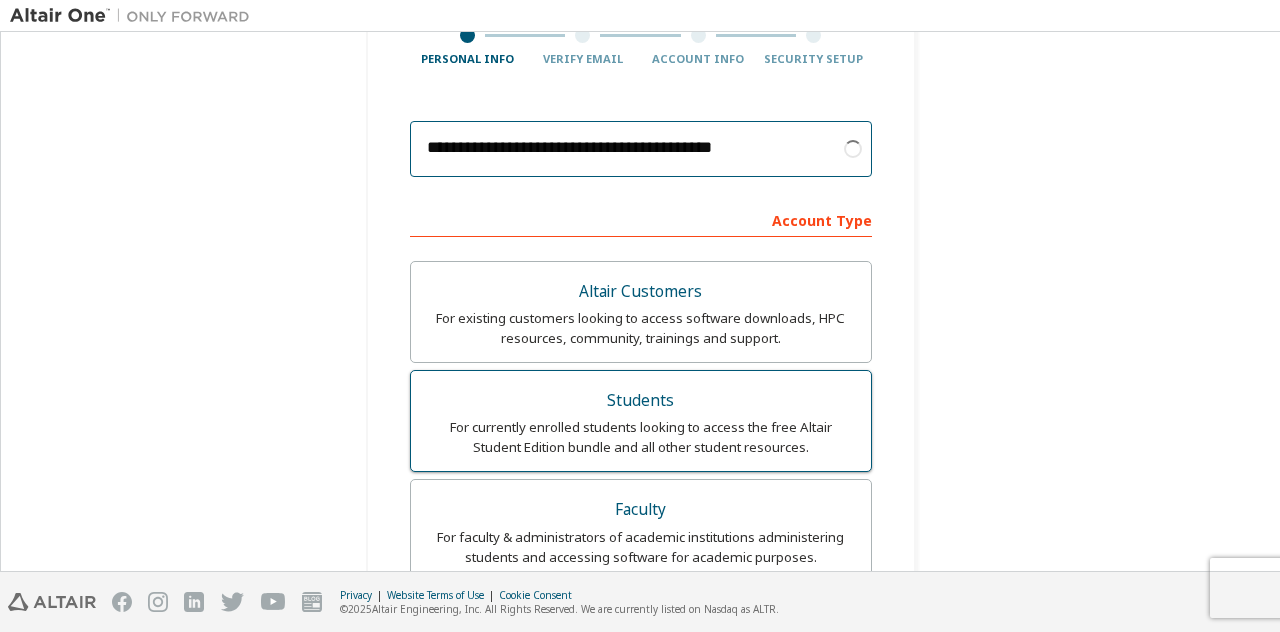 type on "**********" 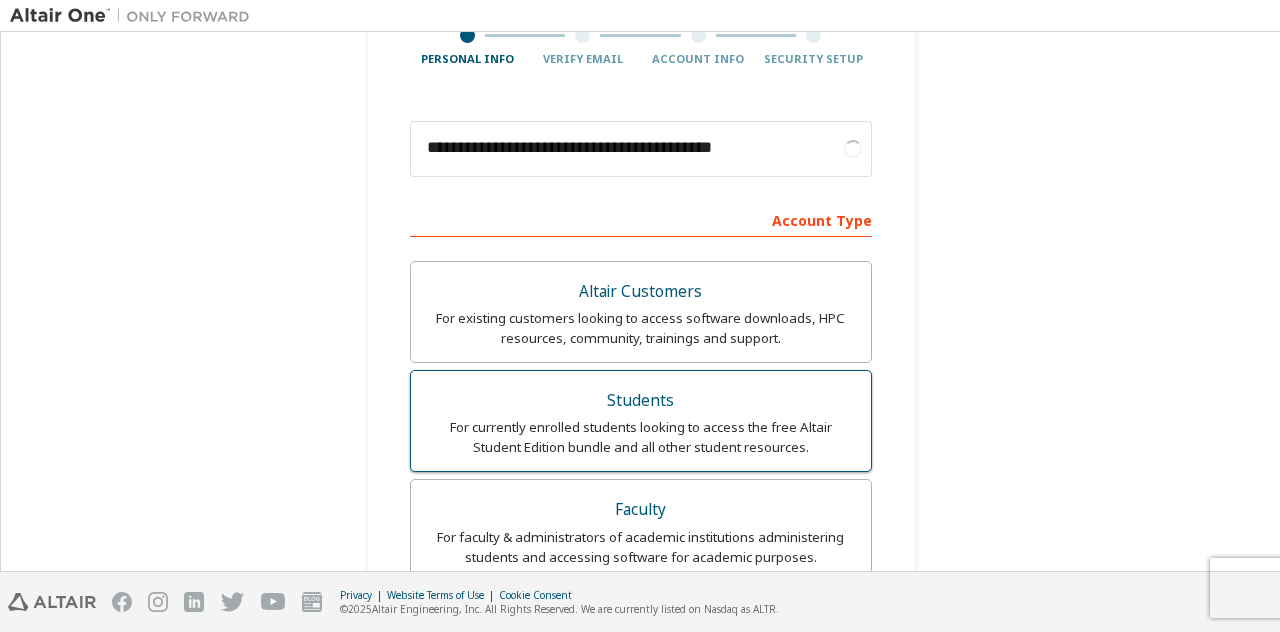 click on "Students For currently enrolled students looking to access the free Altair Student Edition bundle and all other student resources." at bounding box center [641, 421] 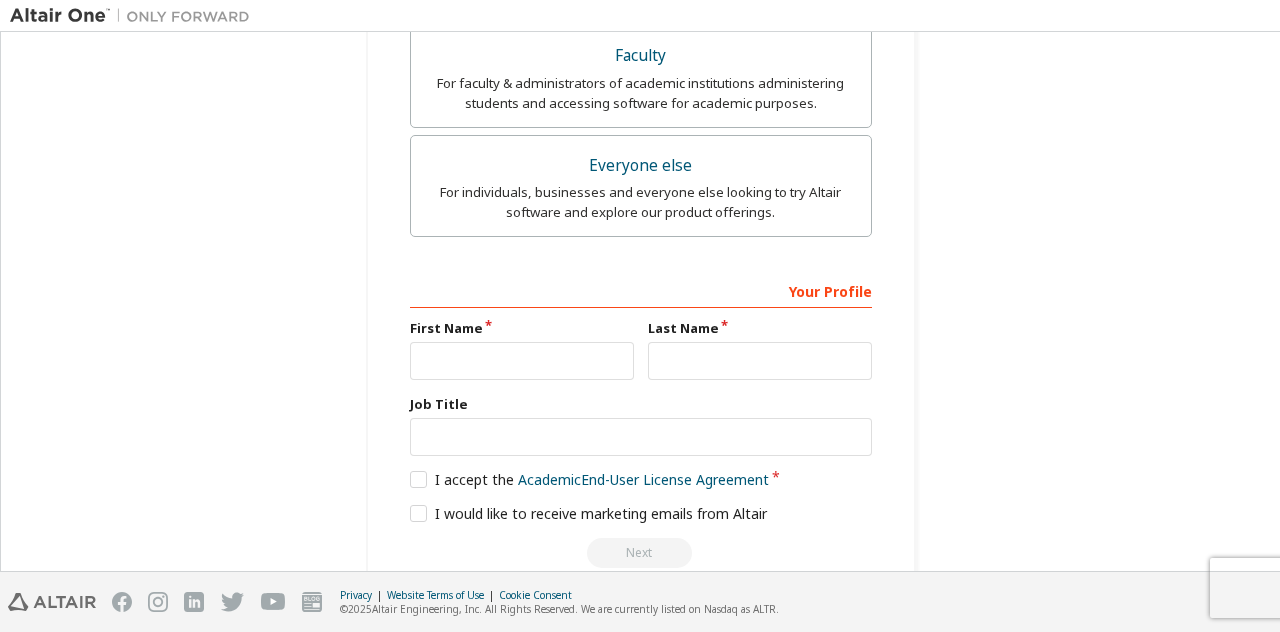 scroll, scrollTop: 689, scrollLeft: 0, axis: vertical 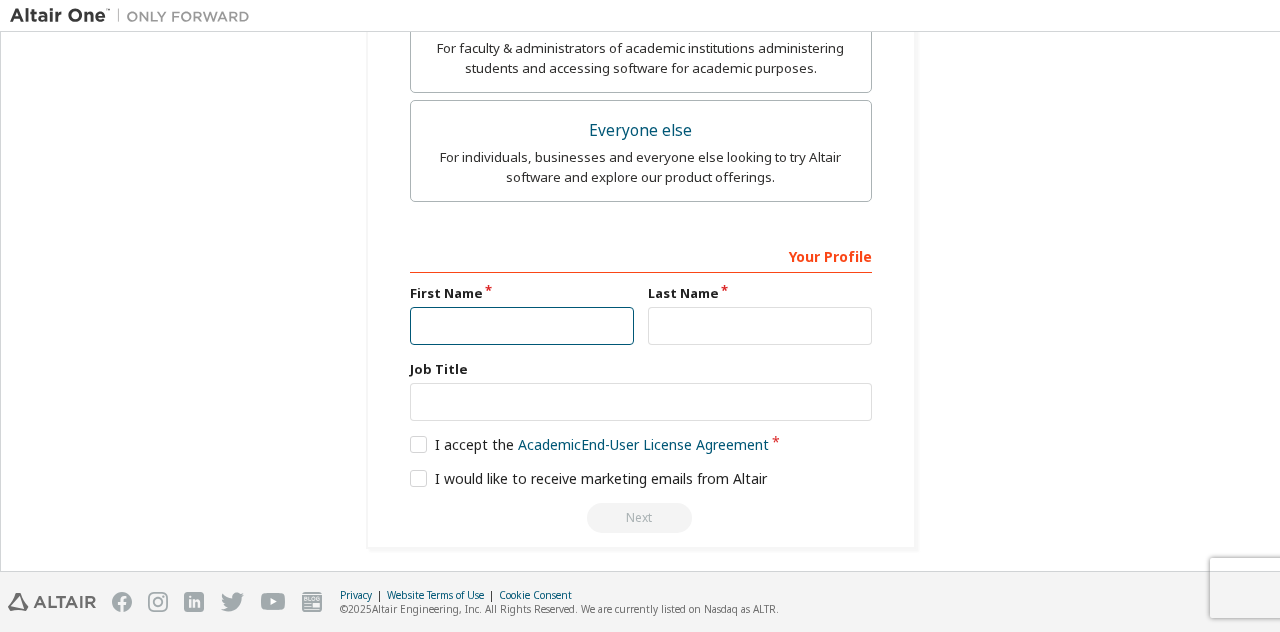 click at bounding box center [522, 326] 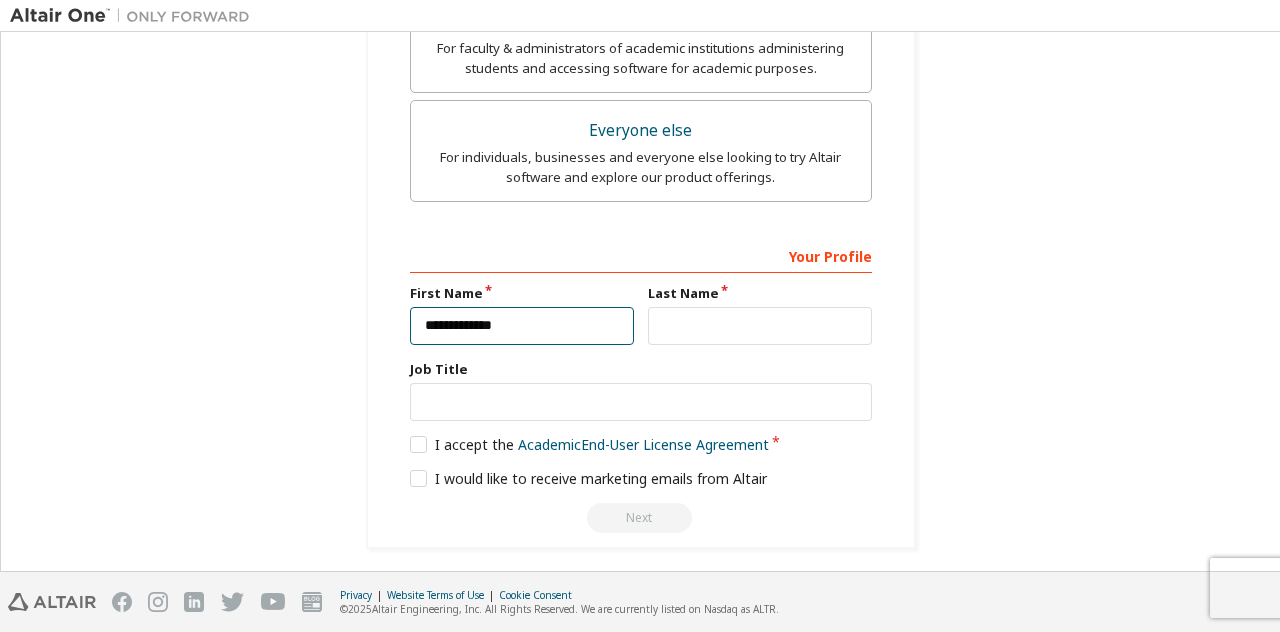 type on "**********" 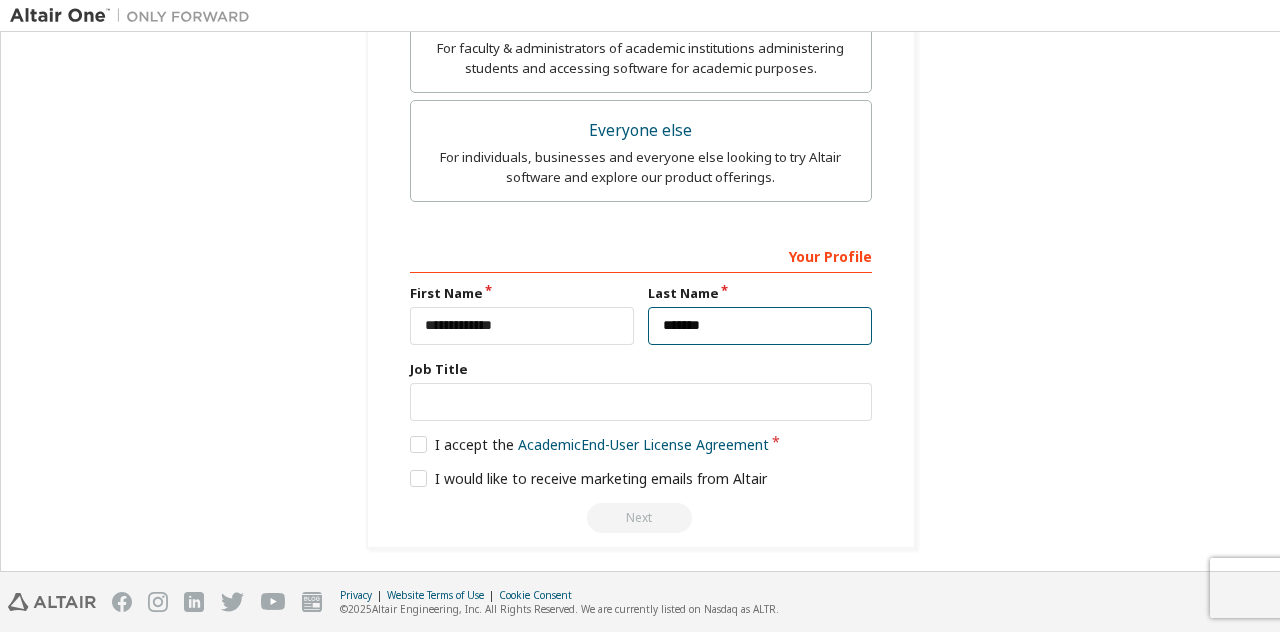 type on "*******" 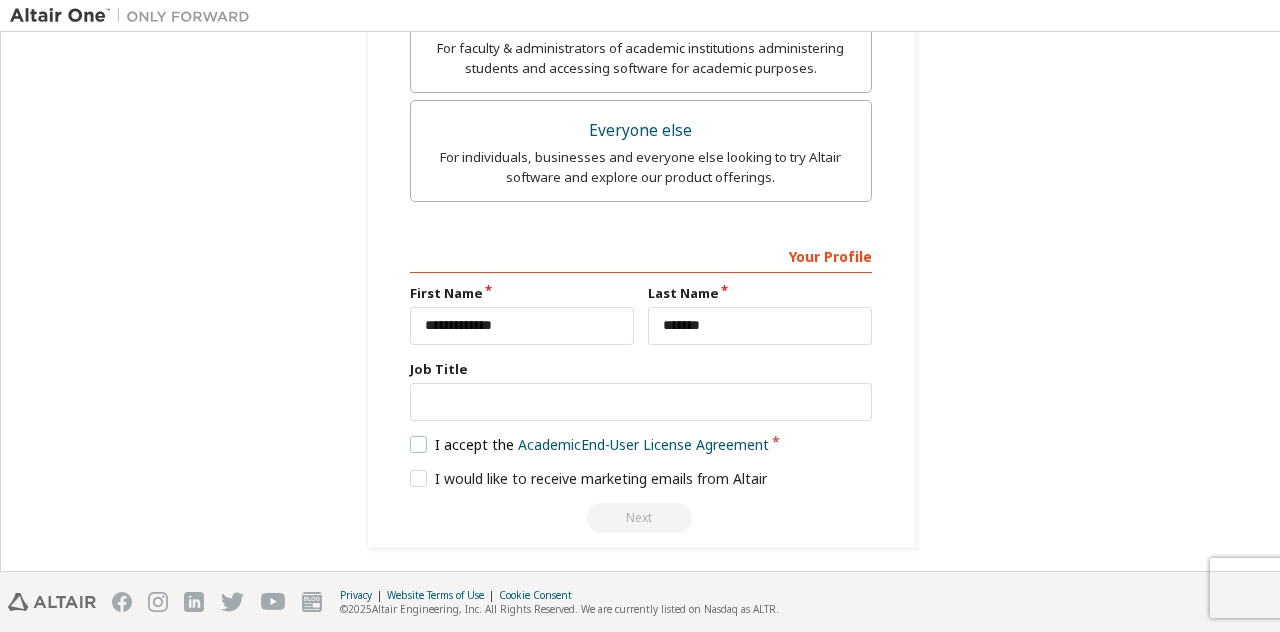 click on "I accept the   Academic   End-User License Agreement" at bounding box center (590, 444) 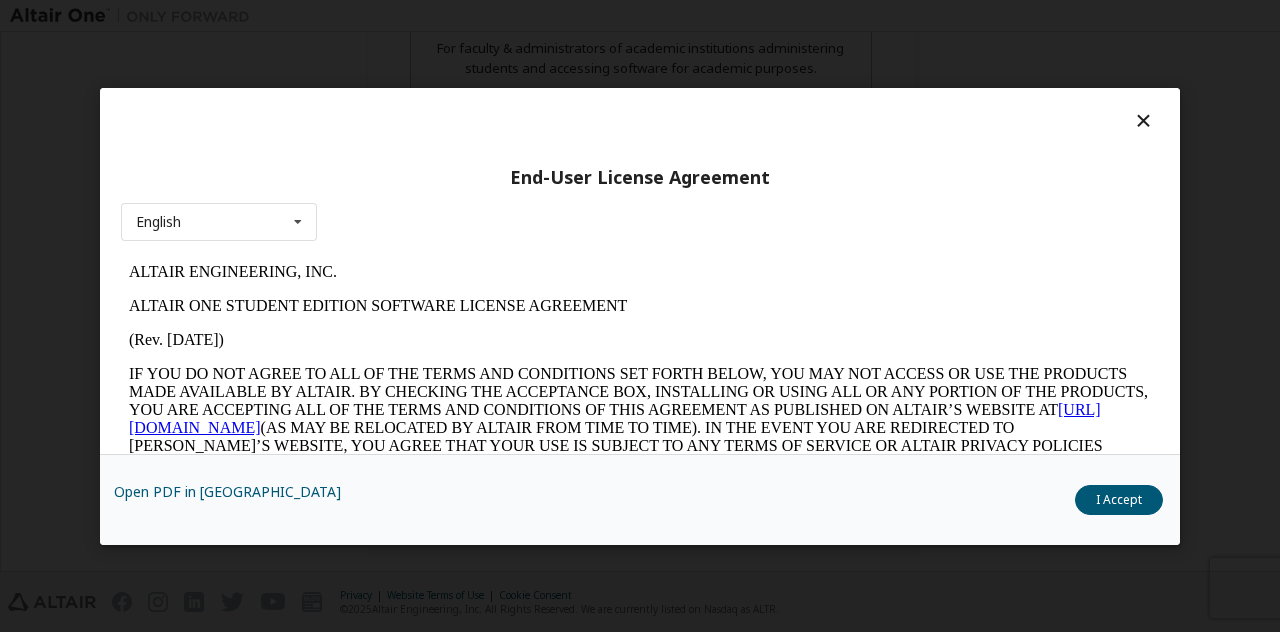 scroll, scrollTop: 0, scrollLeft: 0, axis: both 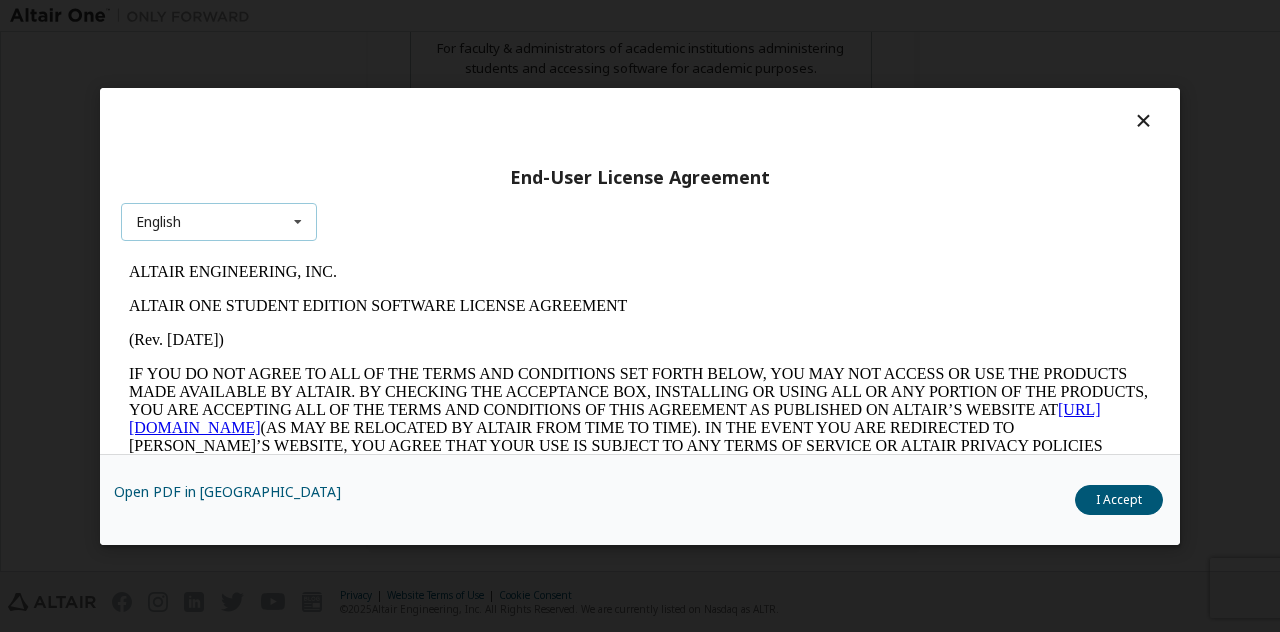 click at bounding box center [298, 222] 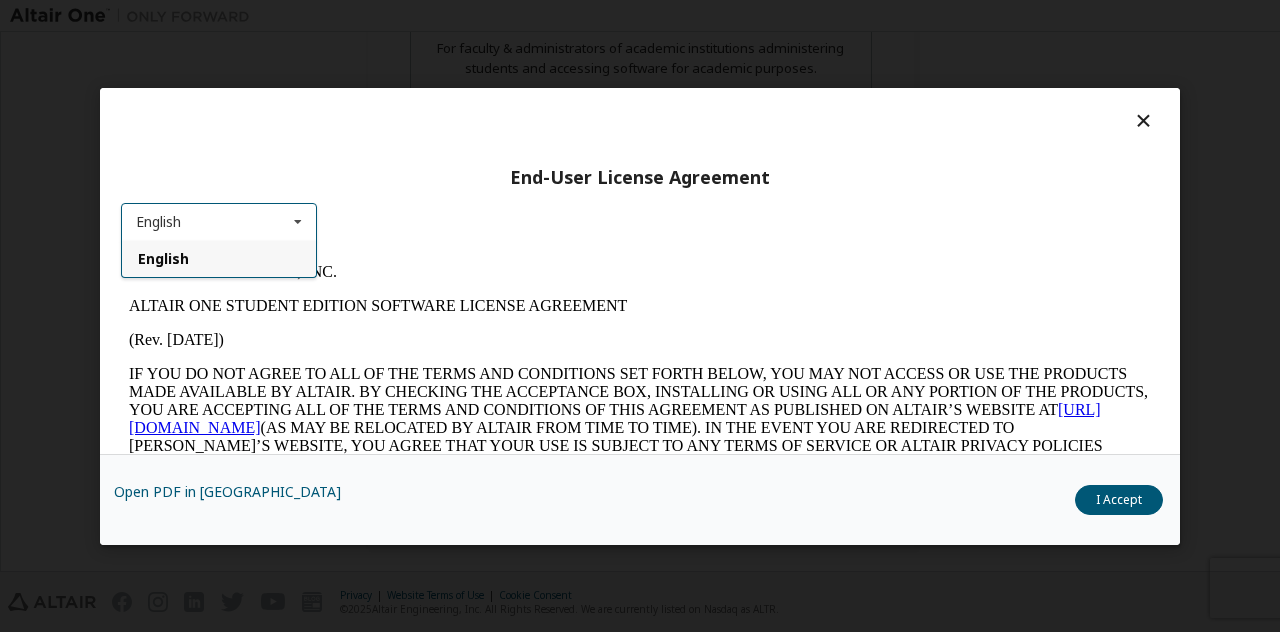 click at bounding box center (298, 222) 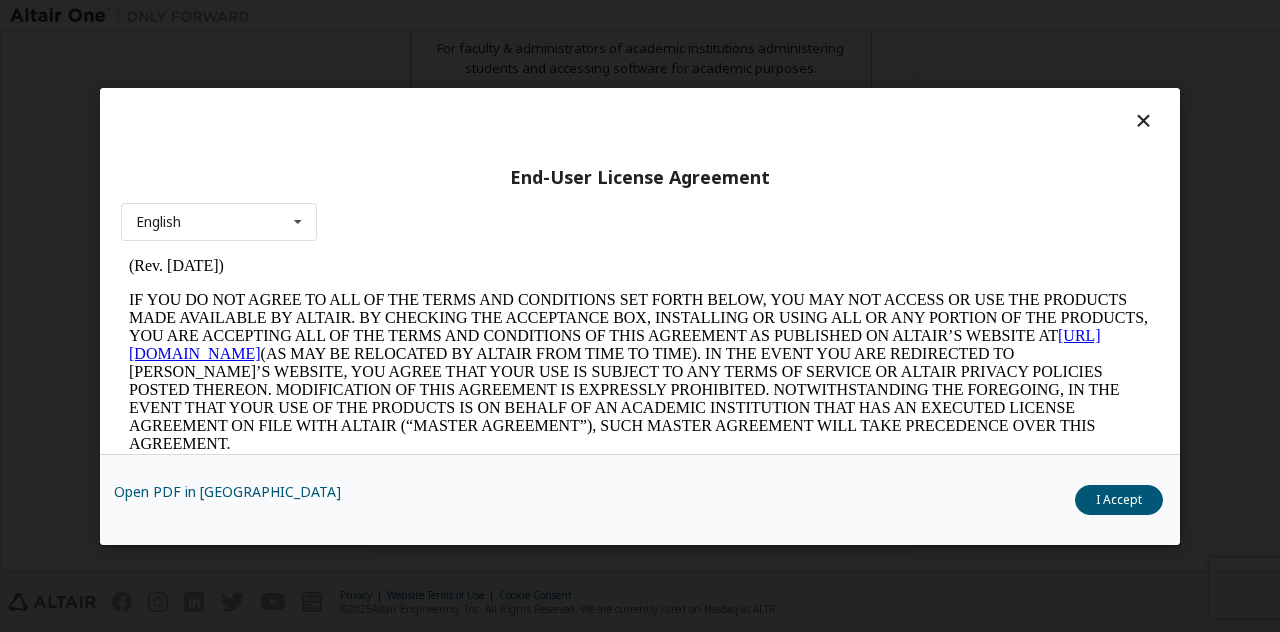 scroll, scrollTop: 500, scrollLeft: 0, axis: vertical 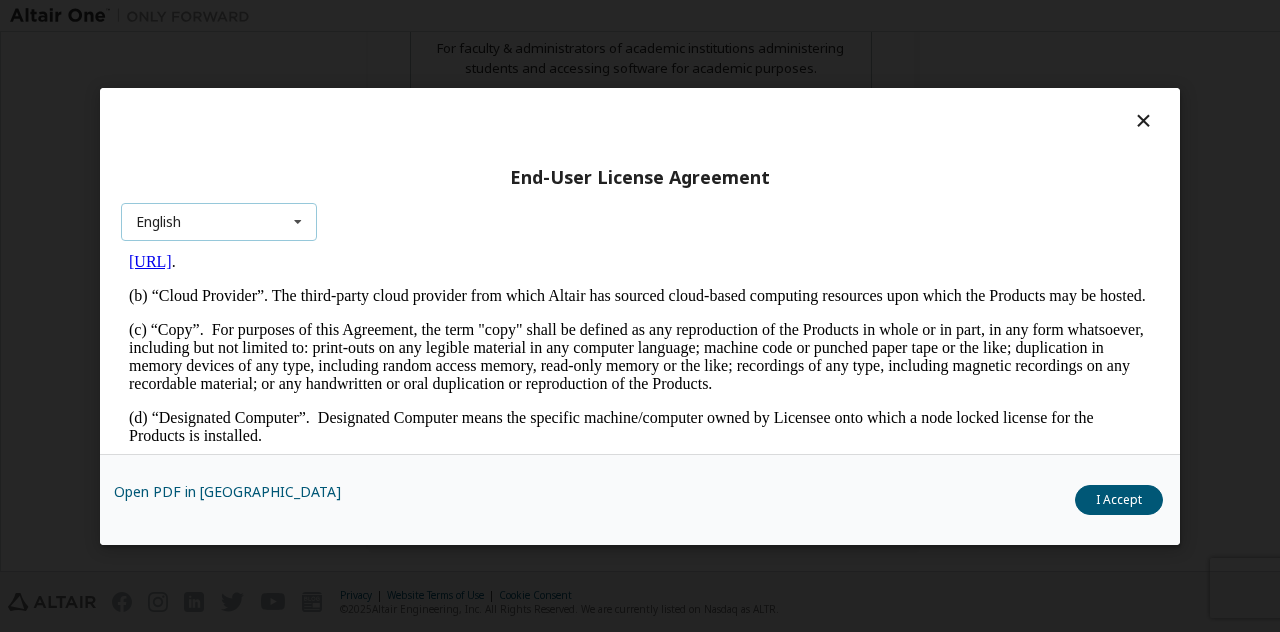 click at bounding box center [298, 222] 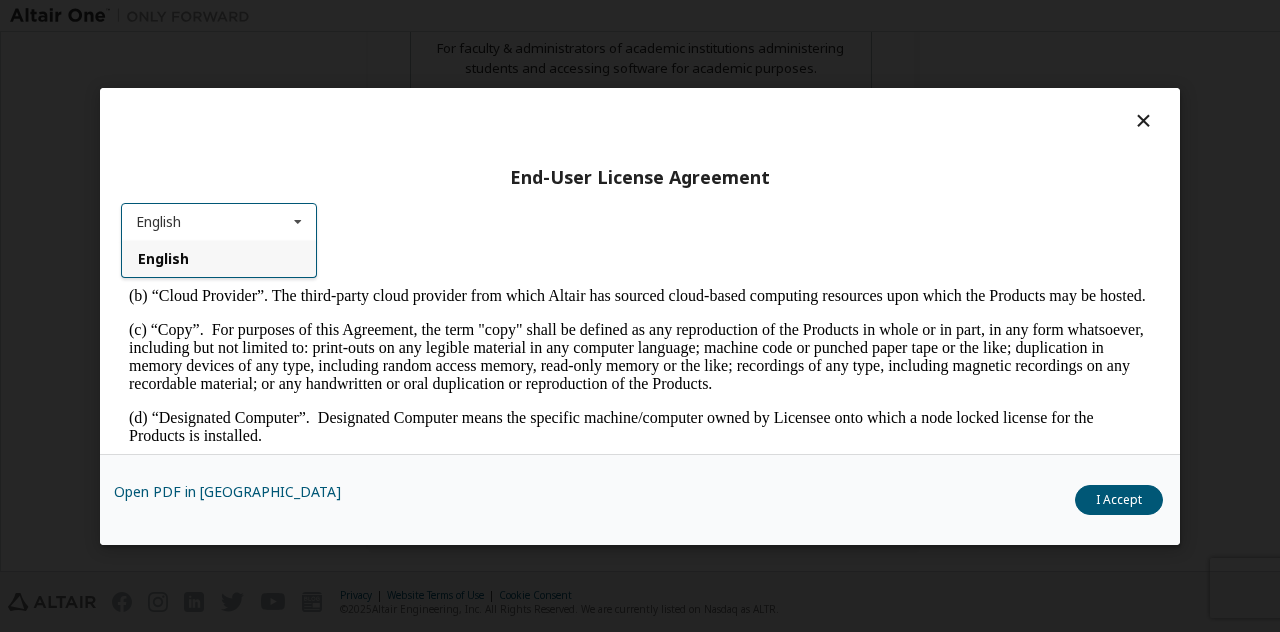 click on "English English" at bounding box center [219, 222] 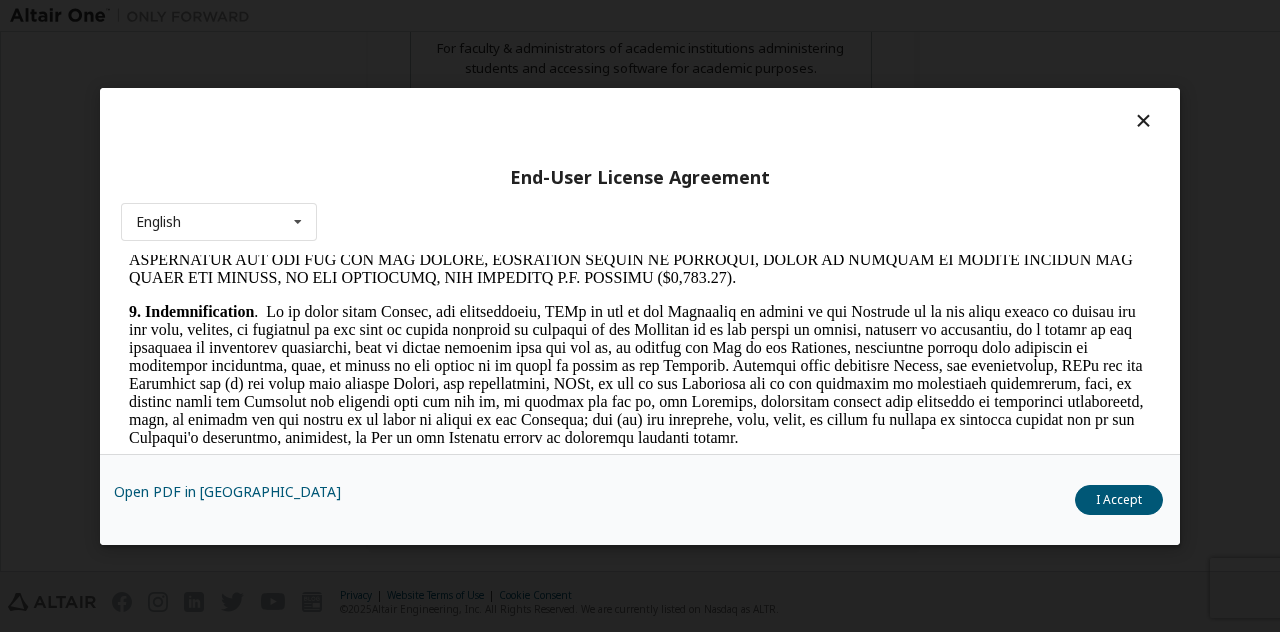 scroll, scrollTop: 3000, scrollLeft: 0, axis: vertical 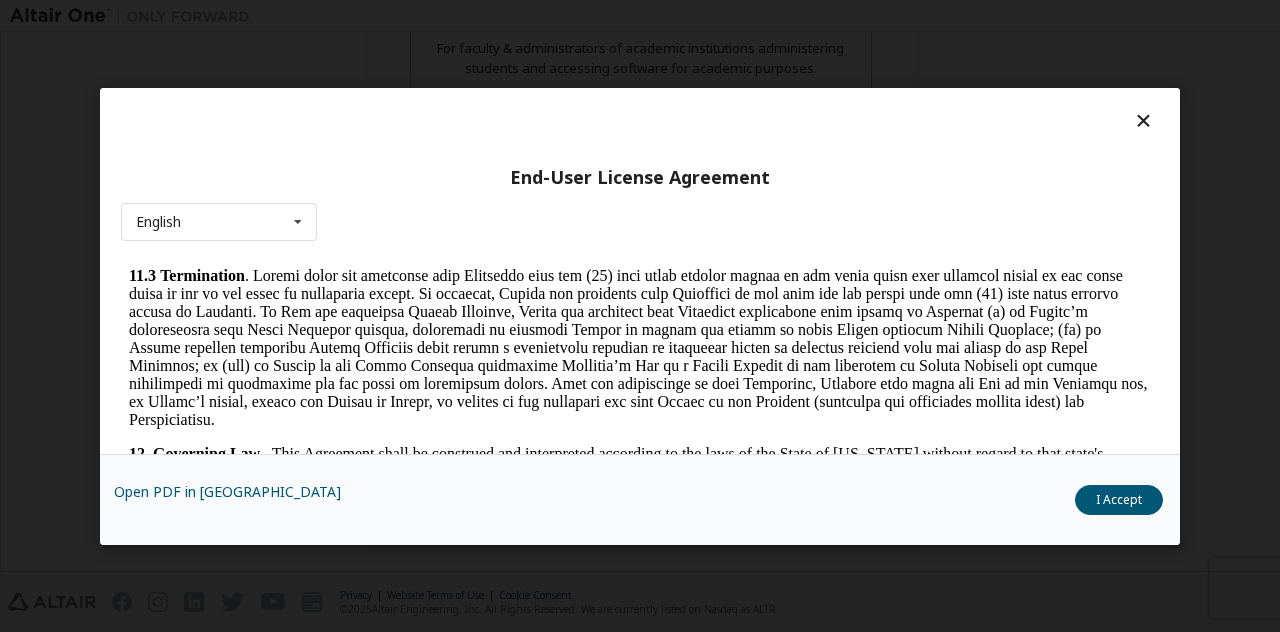click on "I Accept" at bounding box center (1119, 499) 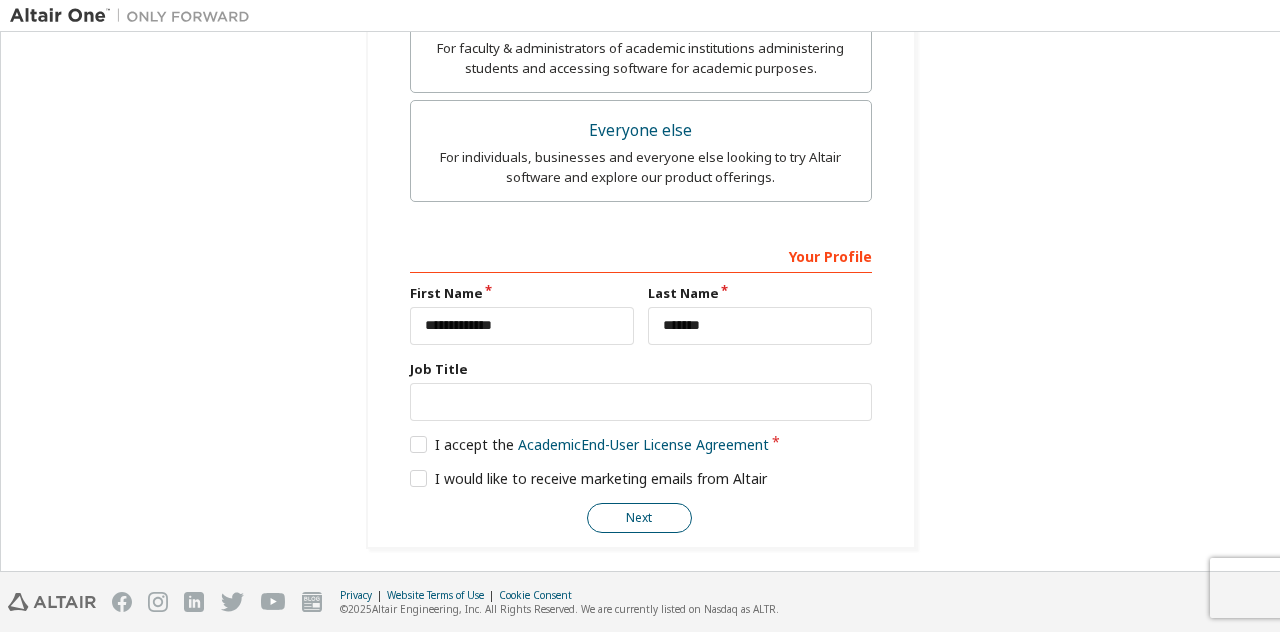 click on "Next" at bounding box center (639, 518) 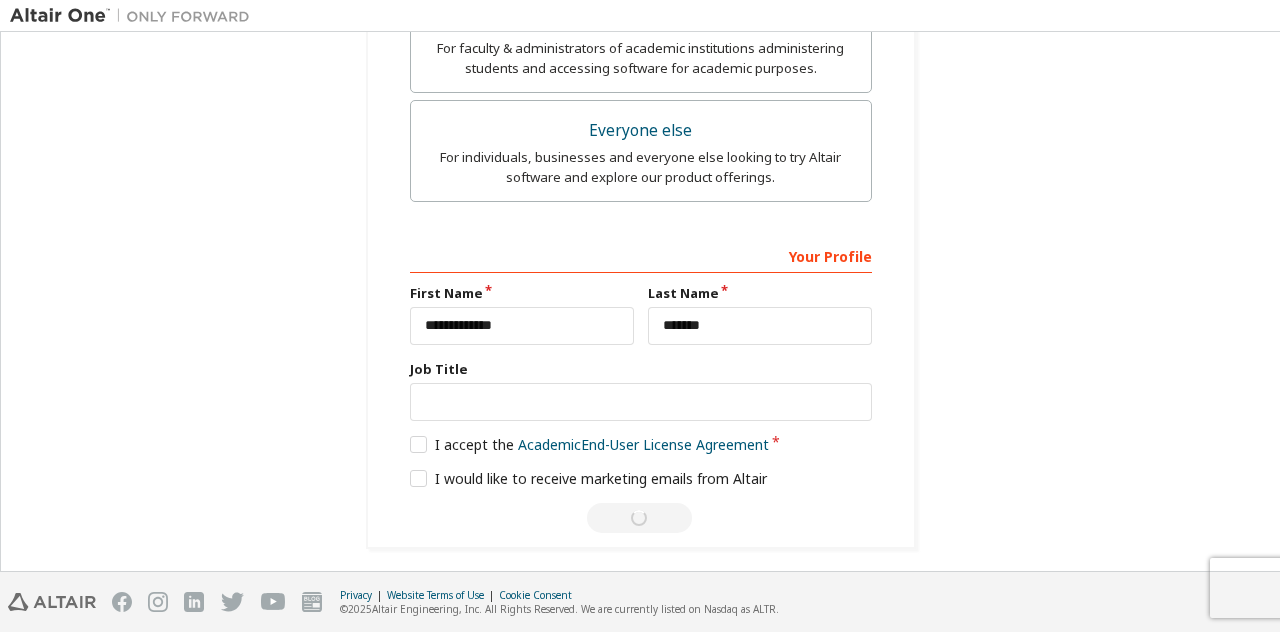 scroll, scrollTop: 12, scrollLeft: 0, axis: vertical 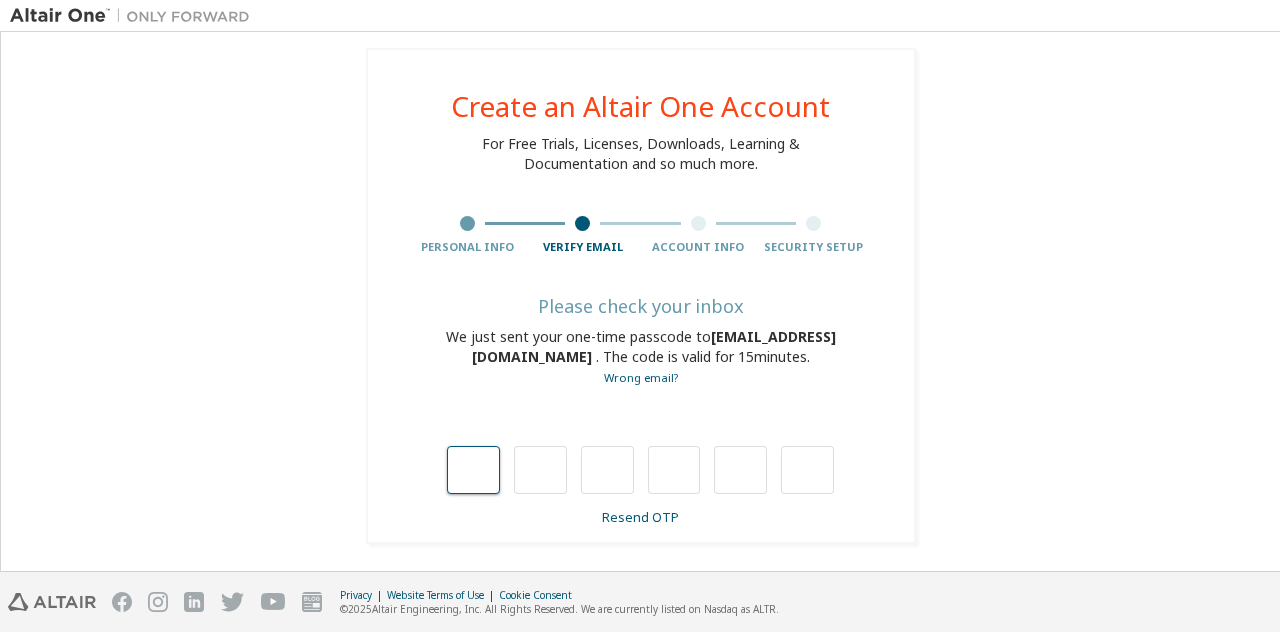 type on "*" 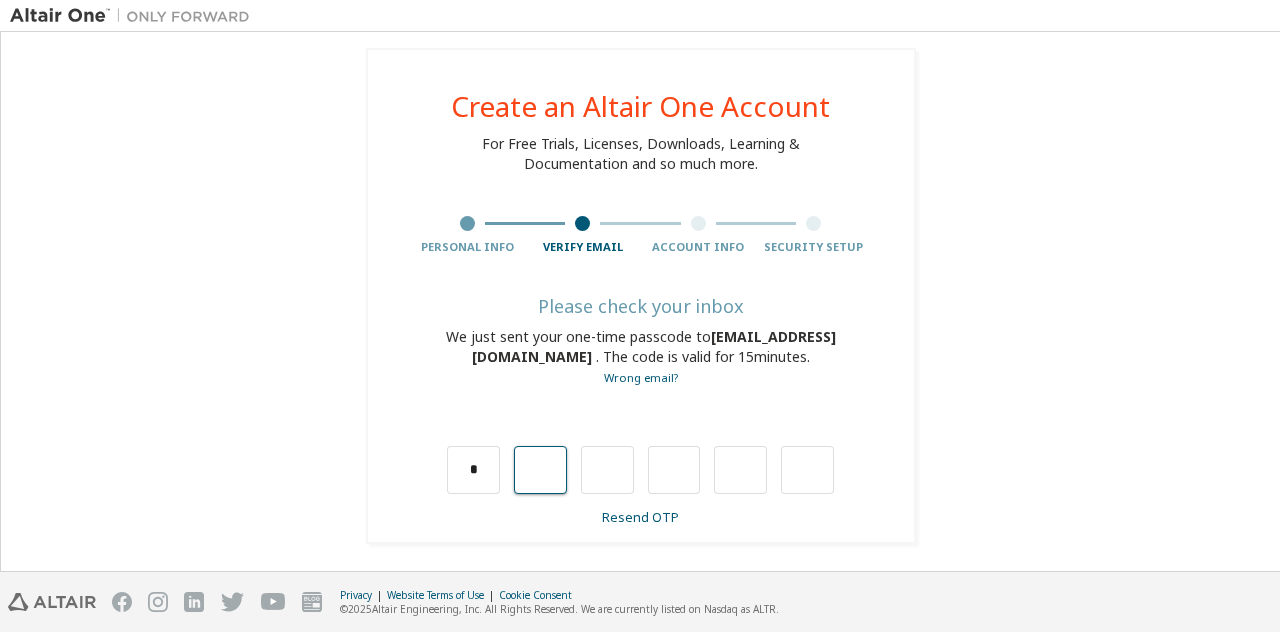 type on "*" 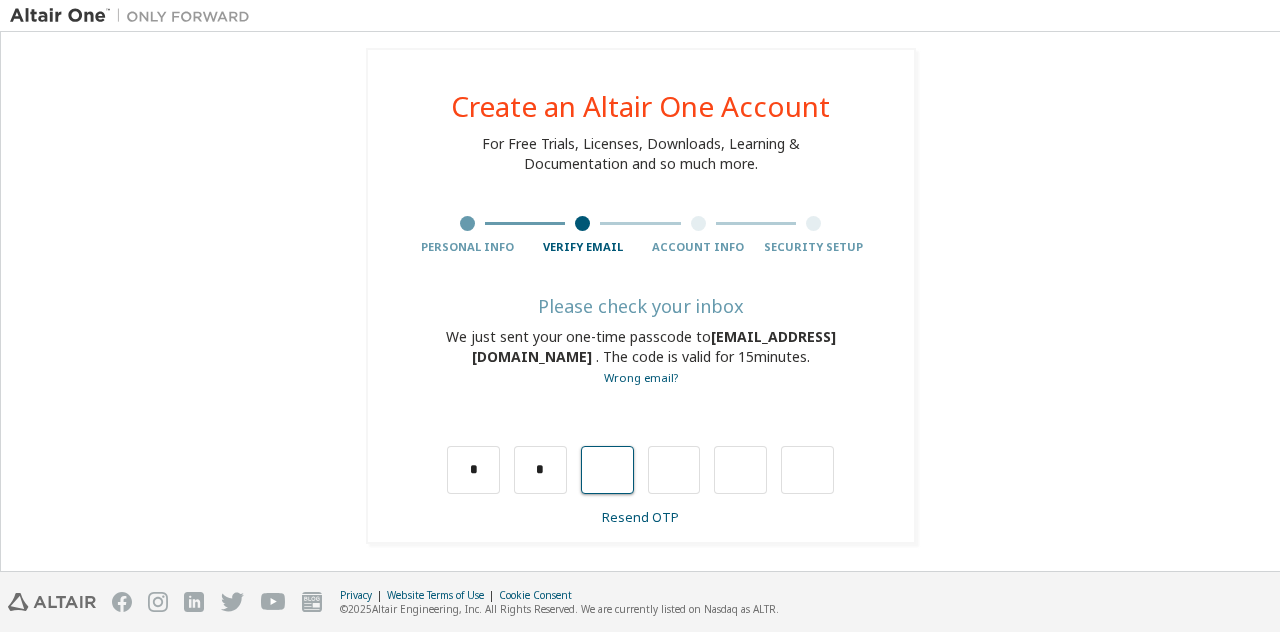 type on "*" 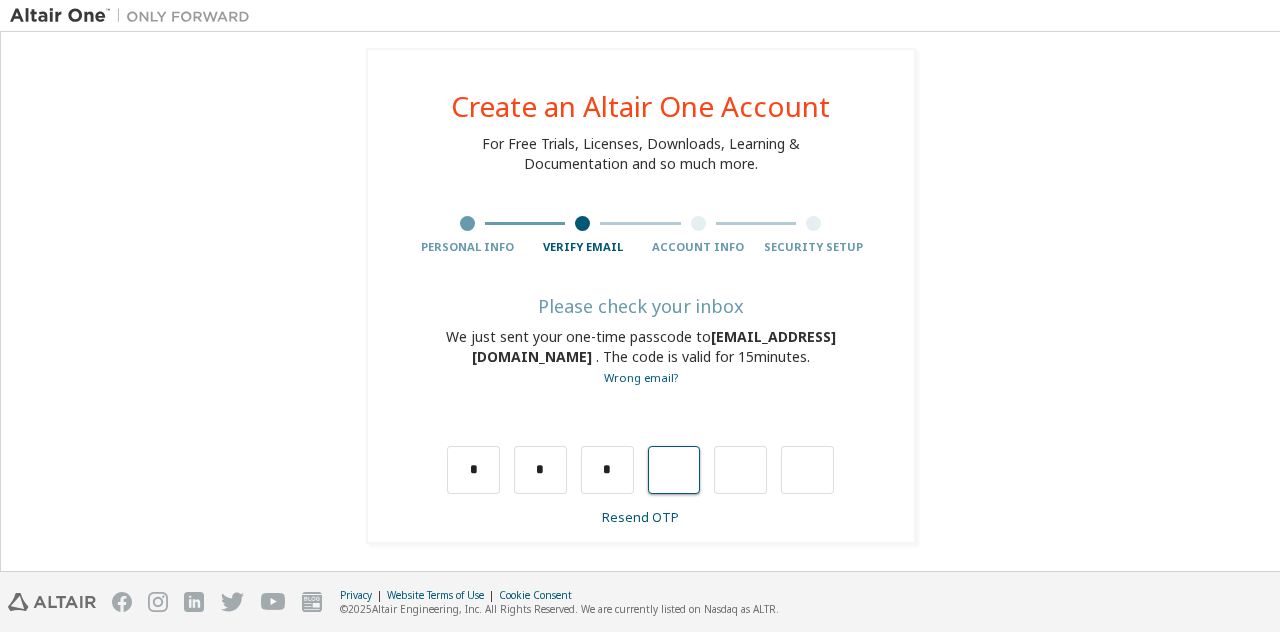 type on "*" 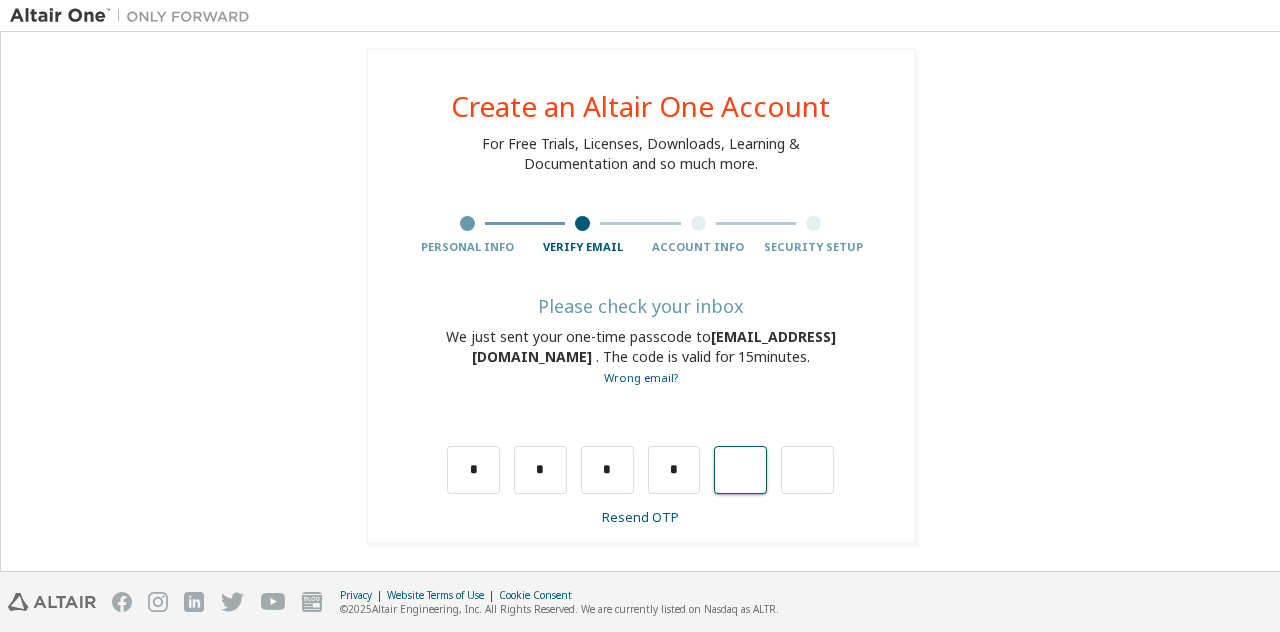 type on "*" 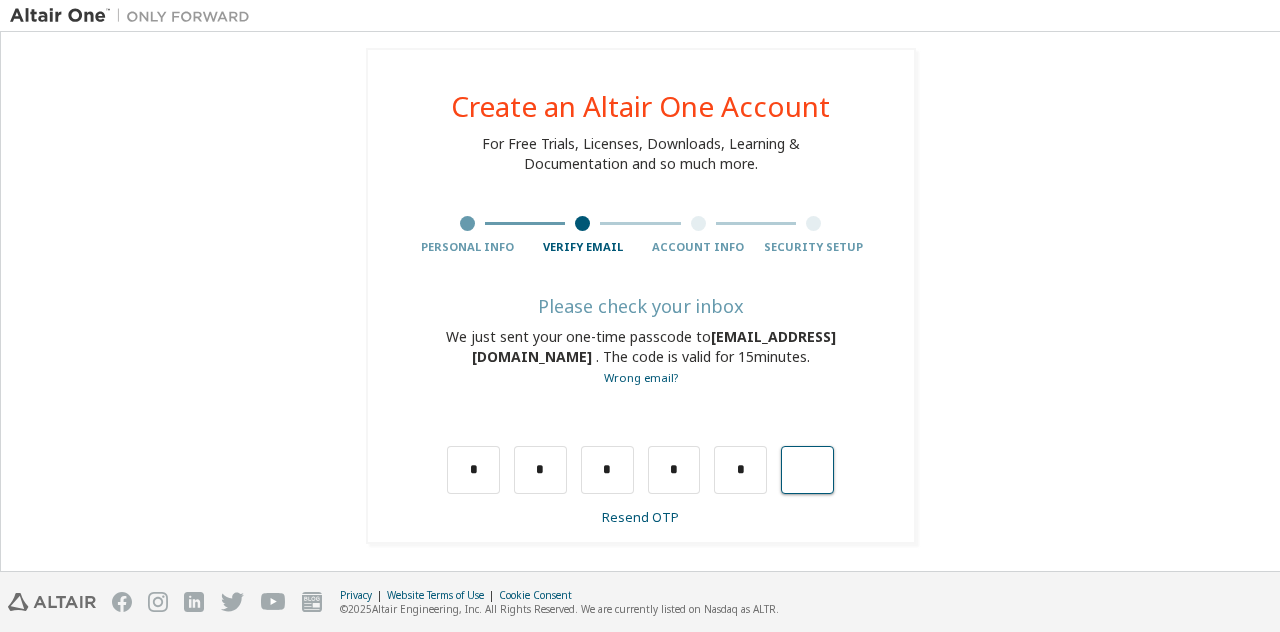 type on "*" 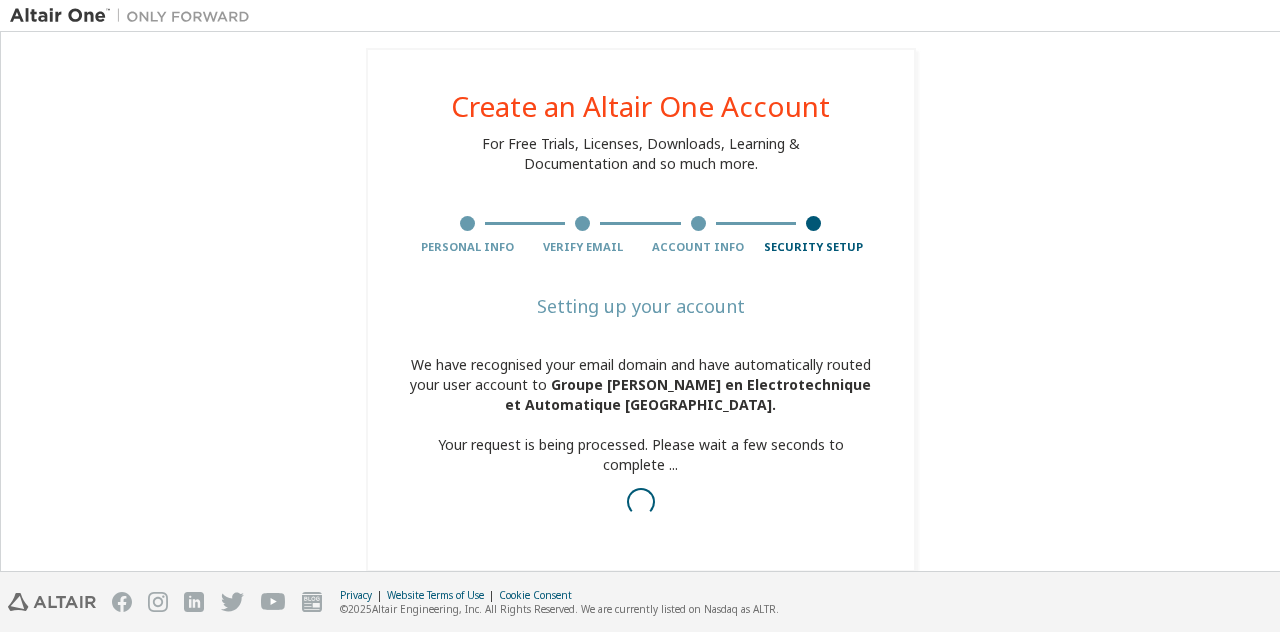 scroll, scrollTop: 41, scrollLeft: 0, axis: vertical 